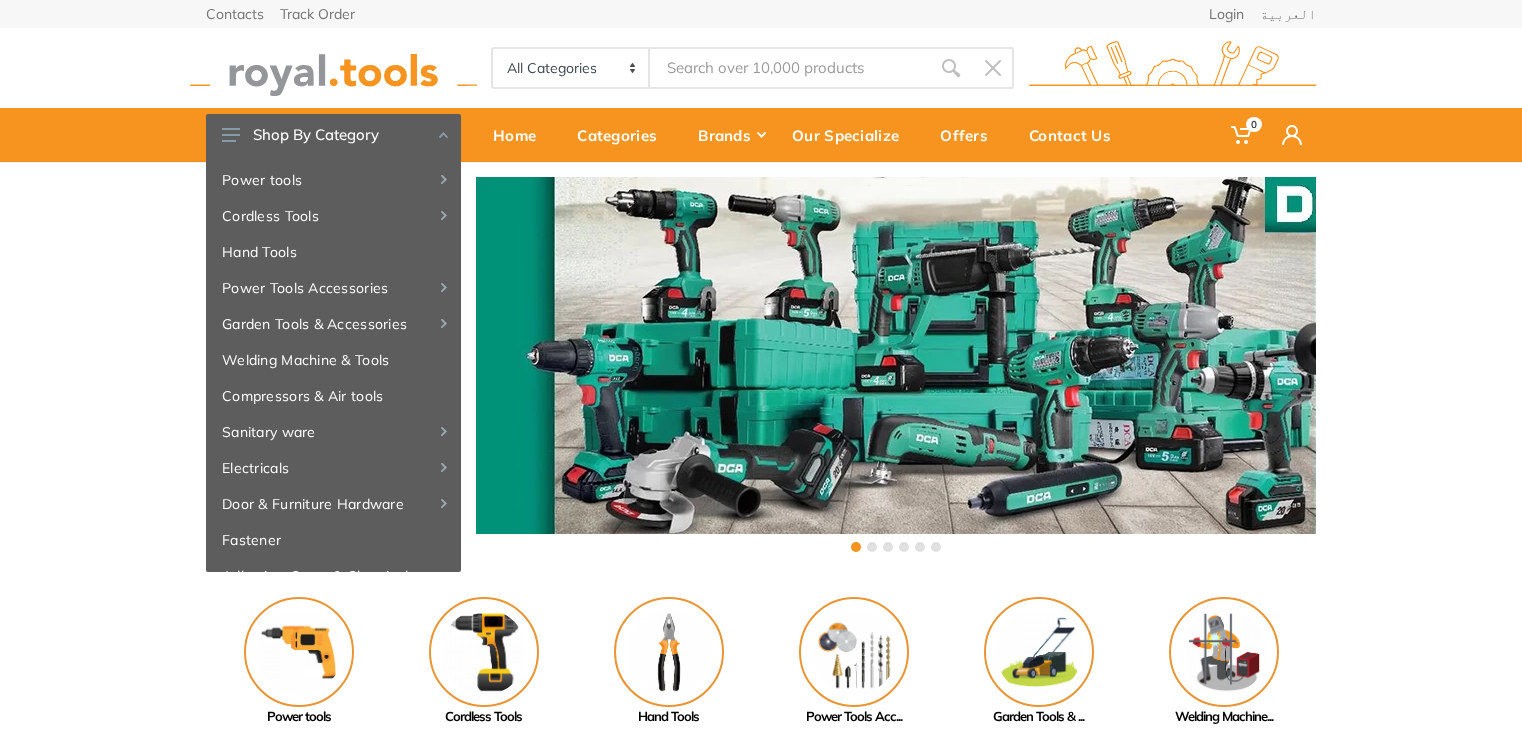 scroll, scrollTop: 0, scrollLeft: 0, axis: both 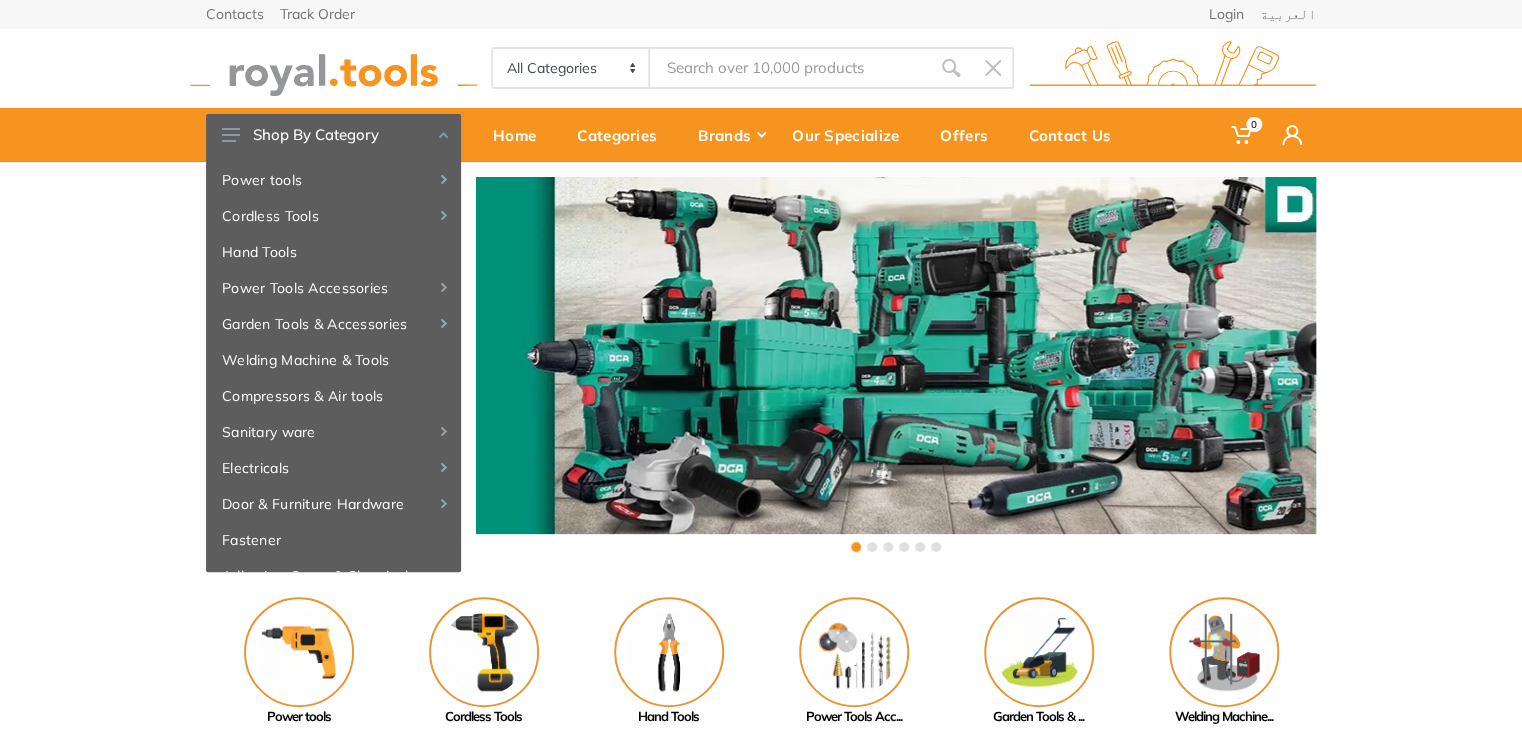 click at bounding box center (333, 68) 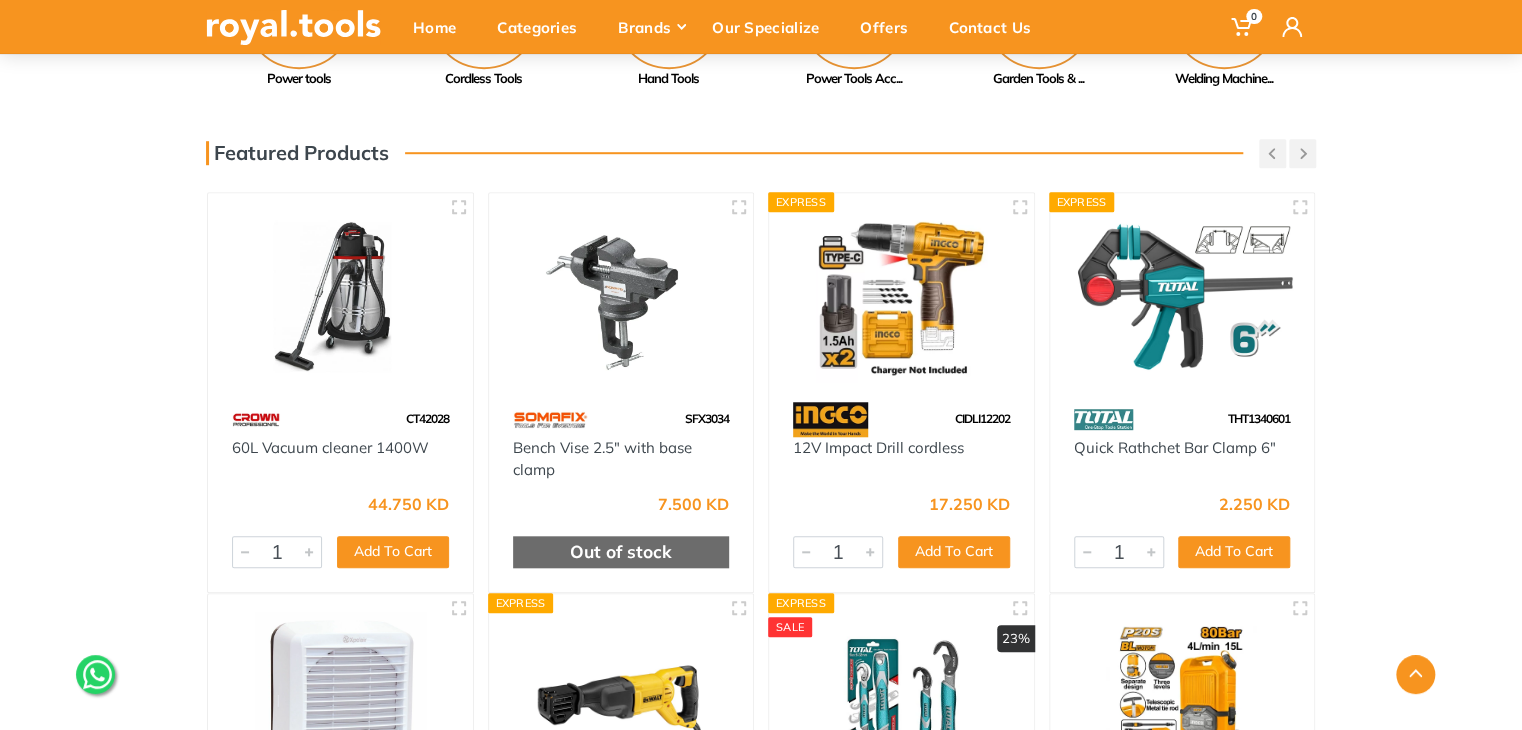 scroll, scrollTop: 708, scrollLeft: 0, axis: vertical 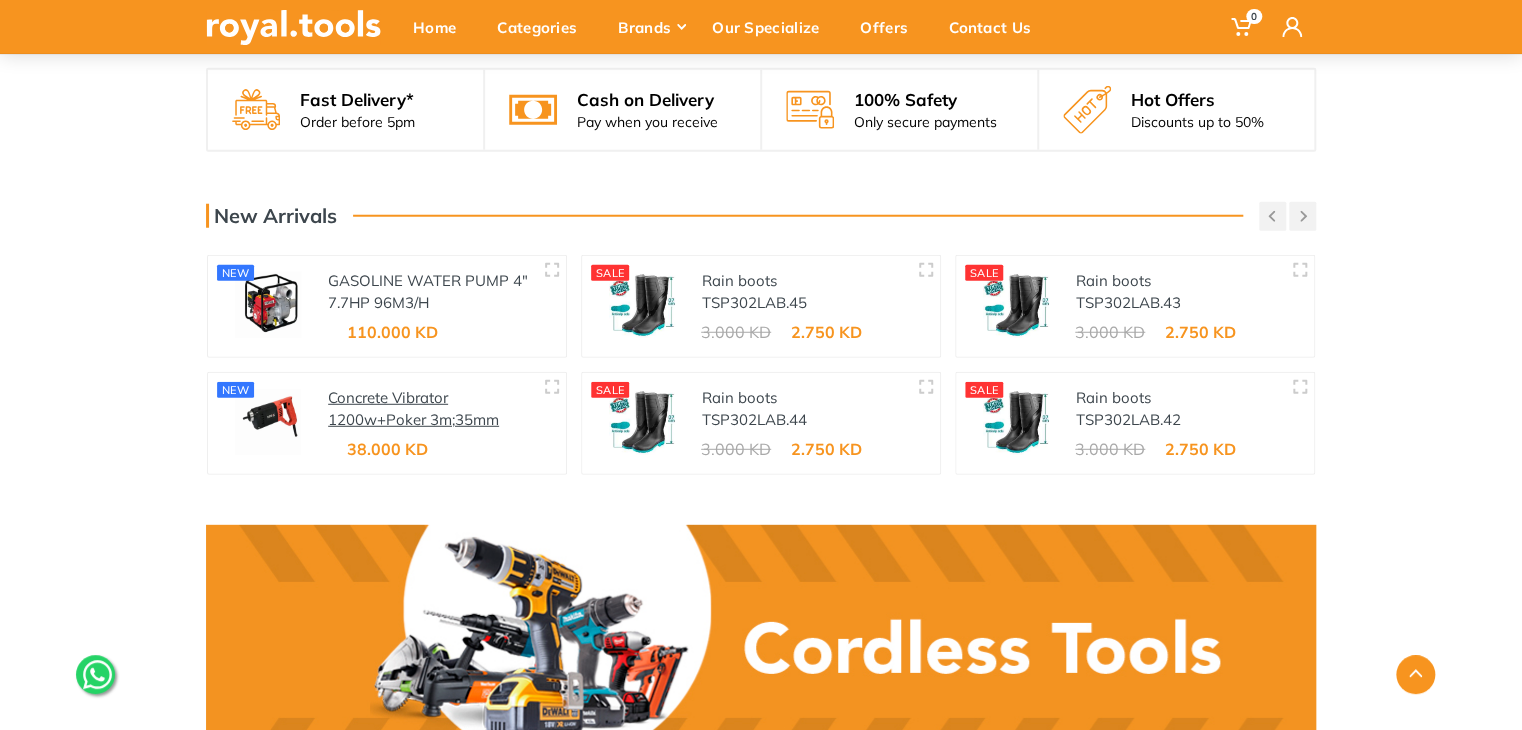 click on "Concrete Vibrator 1200w+Poker 3m;35mm" at bounding box center [413, 409] 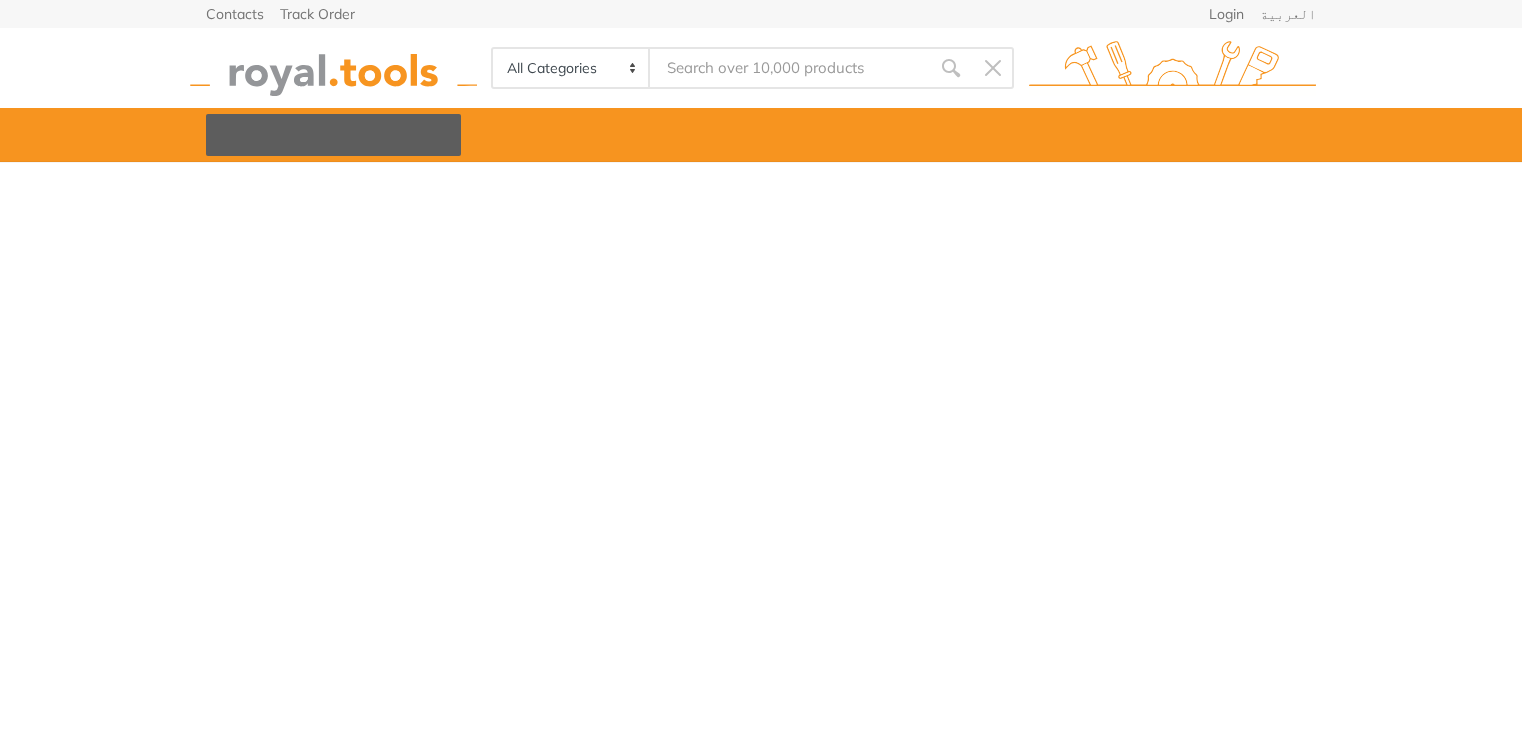 scroll, scrollTop: 0, scrollLeft: 0, axis: both 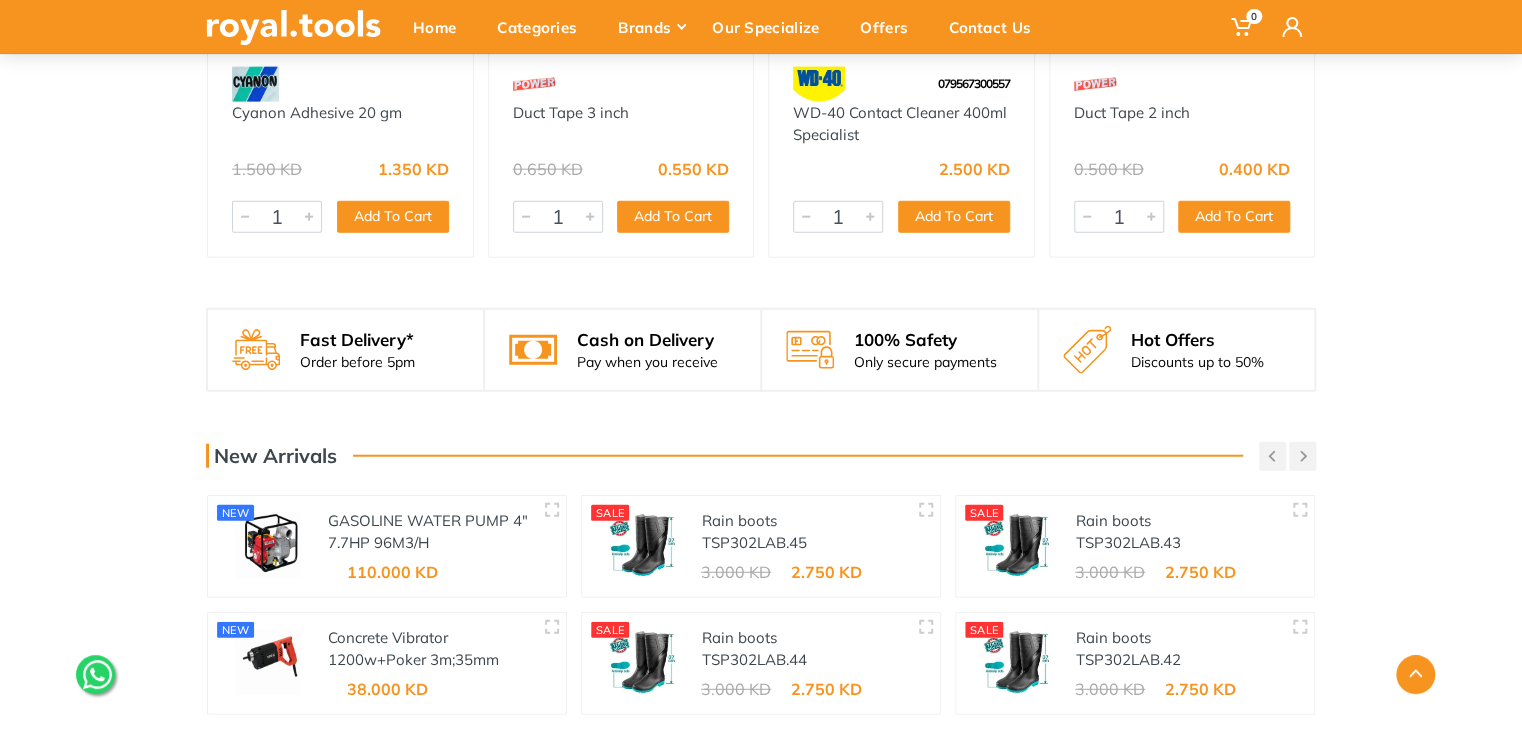 click on "GASOLINE WATER PUMP 4" 7.7HP 96M3/H
YT-85403" at bounding box center (432, 532) 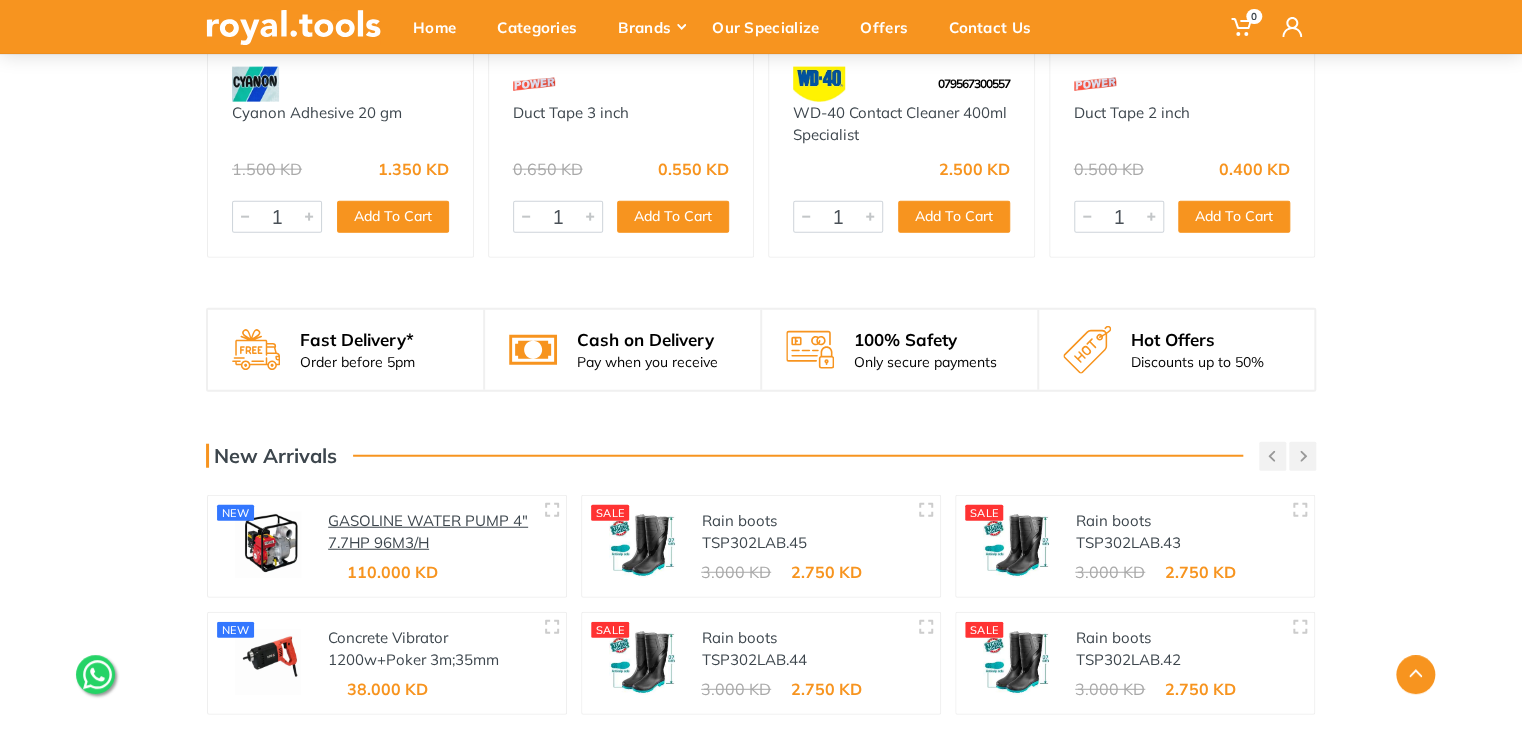 click on "GASOLINE WATER PUMP 4" 7.7HP 96M3/H" at bounding box center (428, 532) 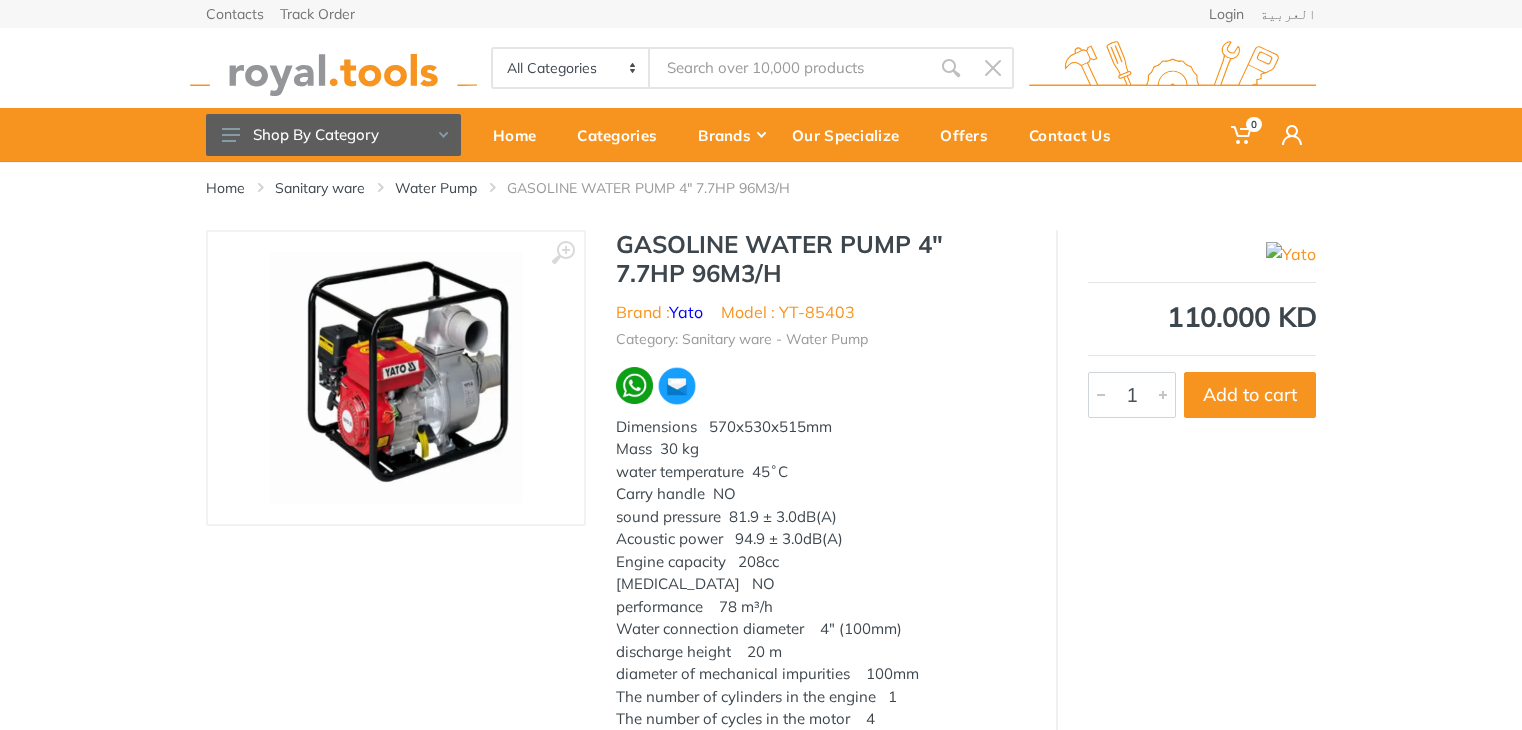 scroll, scrollTop: 0, scrollLeft: 0, axis: both 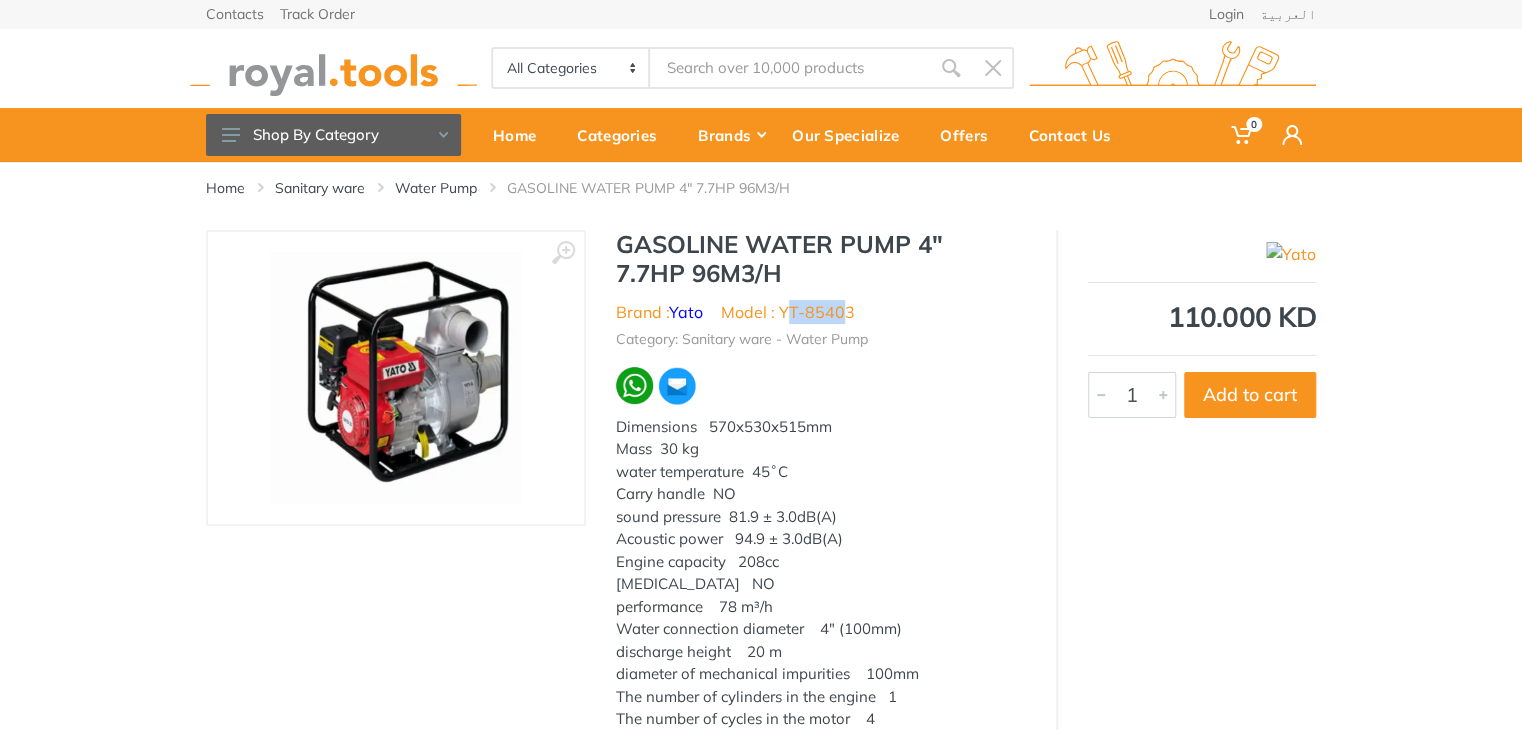 drag, startPoint x: 849, startPoint y: 314, endPoint x: 814, endPoint y: 313, distance: 35.014282 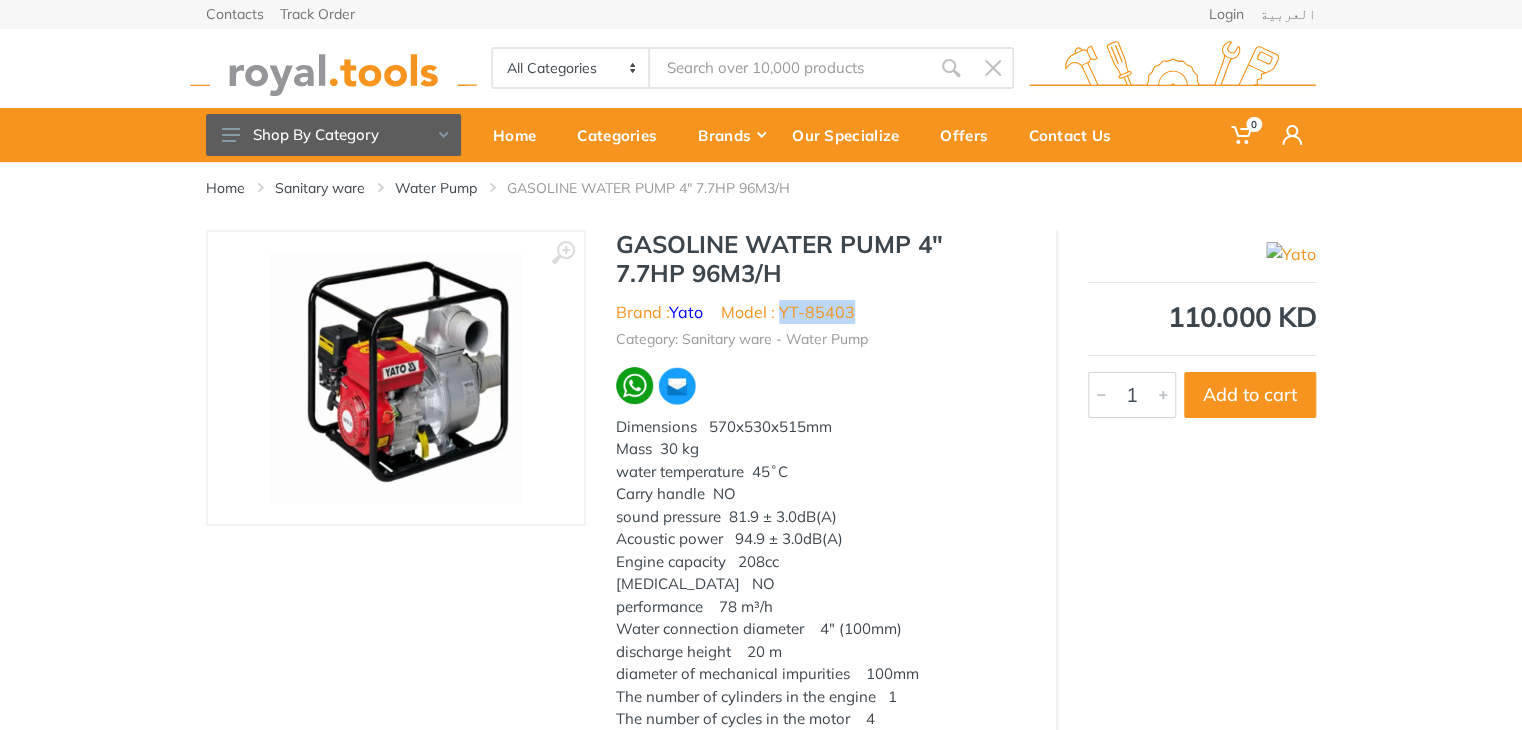 drag, startPoint x: 864, startPoint y: 313, endPoint x: 781, endPoint y: 317, distance: 83.09633 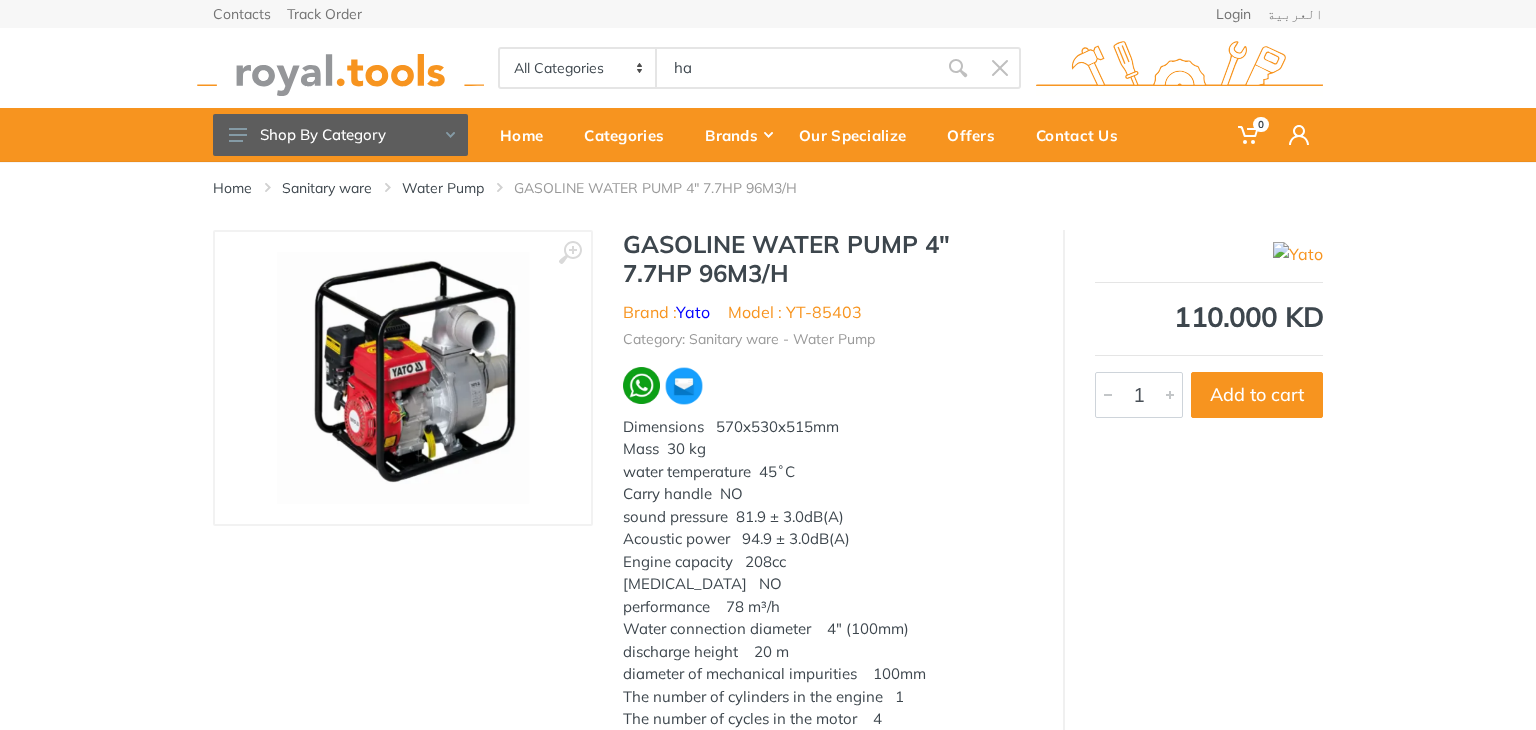 type on "h" 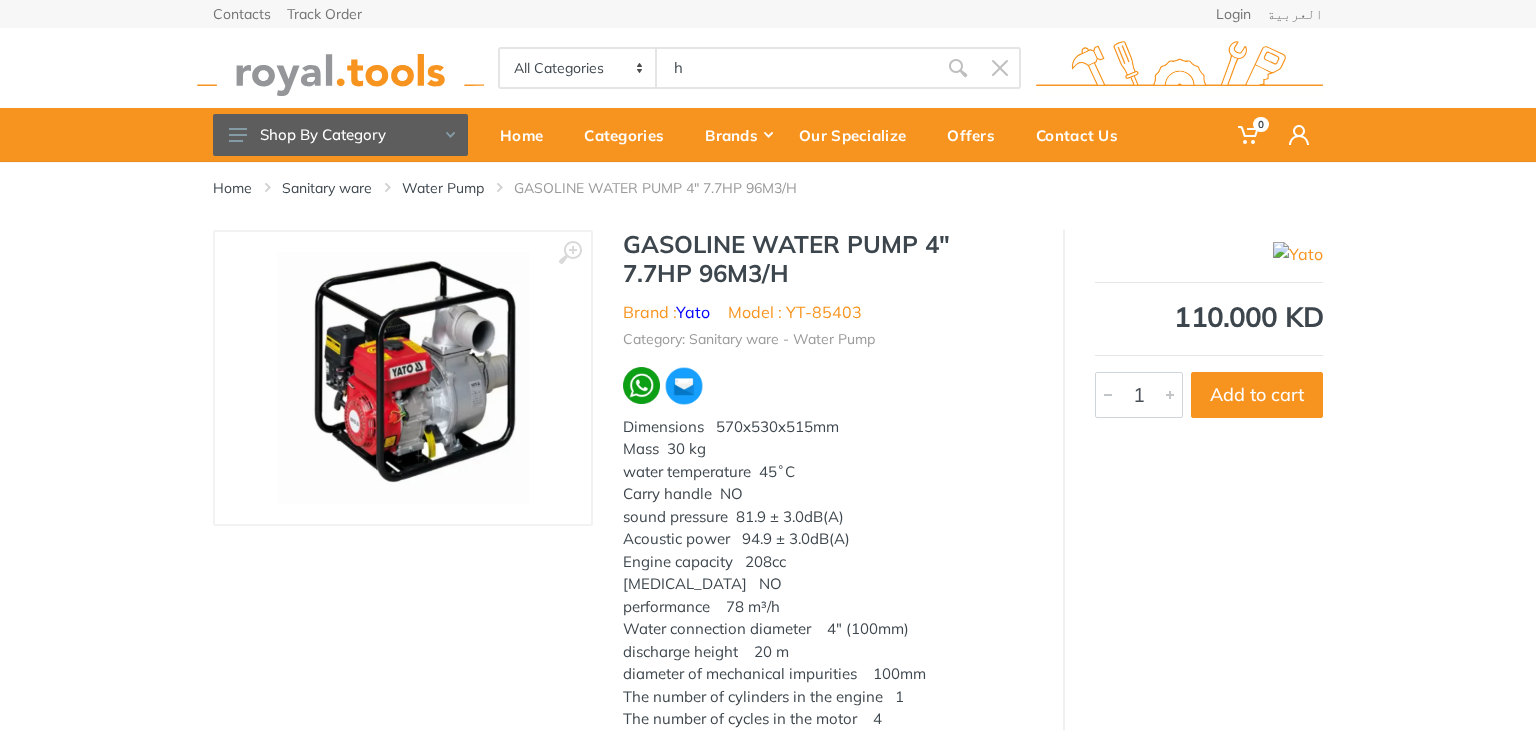 type 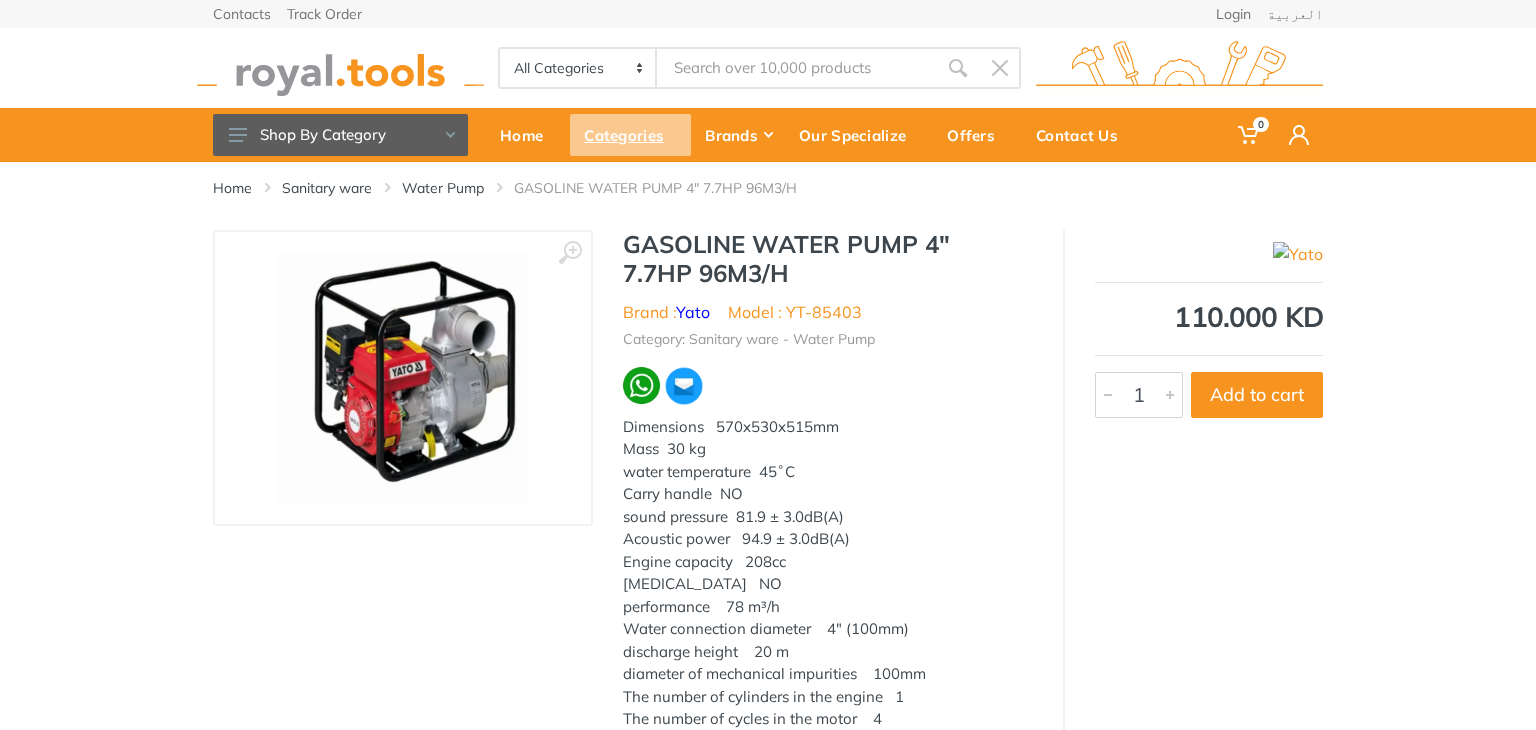click on "Categories" at bounding box center [630, 135] 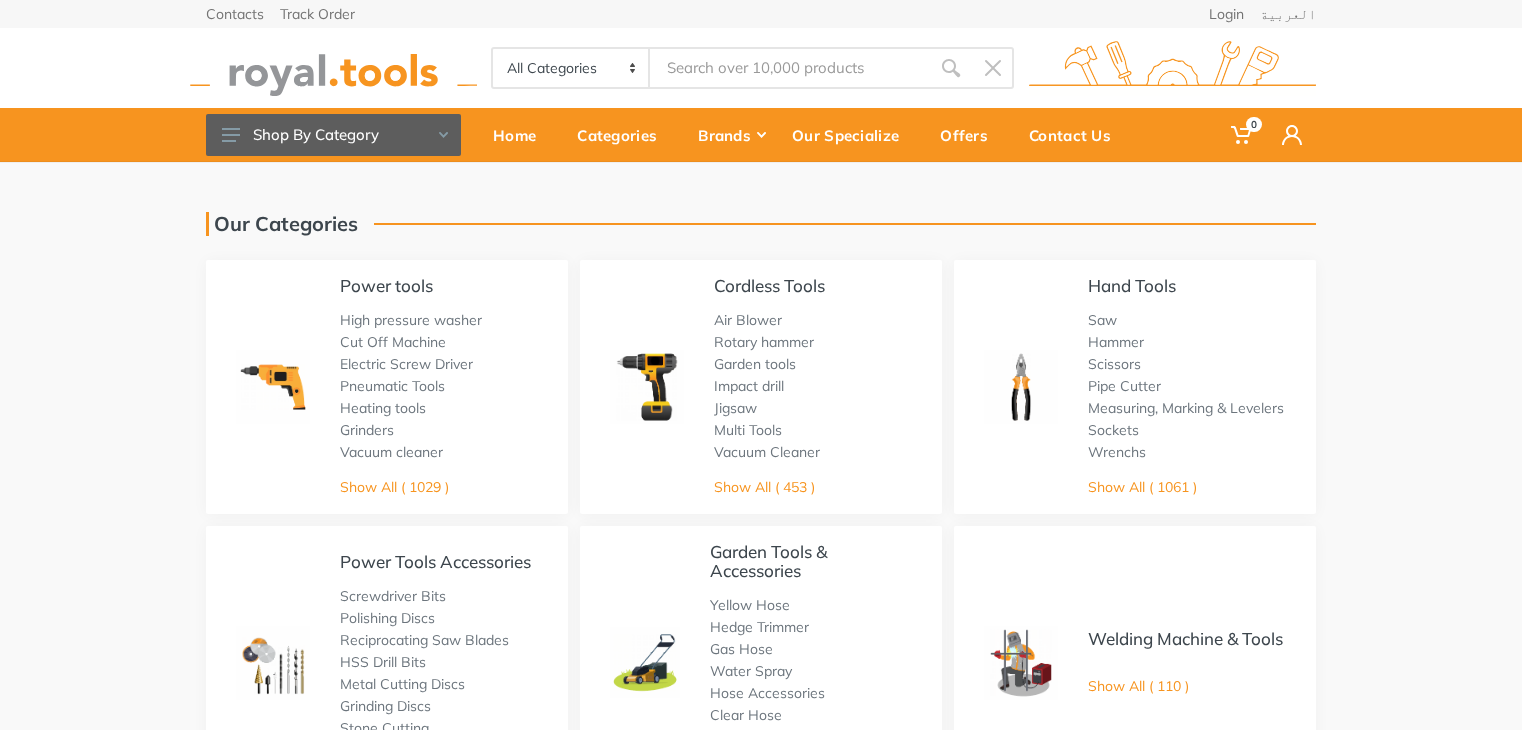 scroll, scrollTop: 0, scrollLeft: 0, axis: both 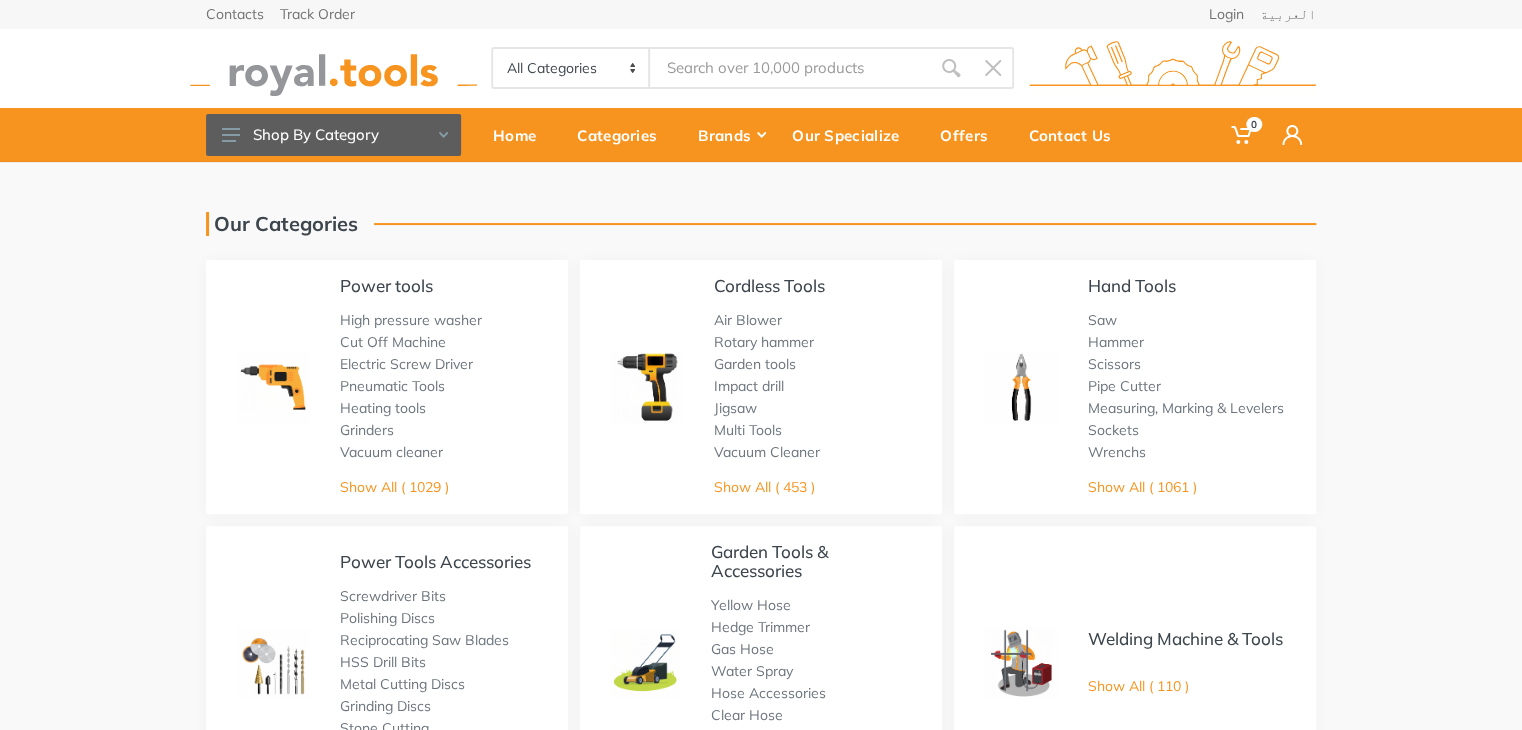 click on "Show All ( 1029 )" at bounding box center (394, 487) 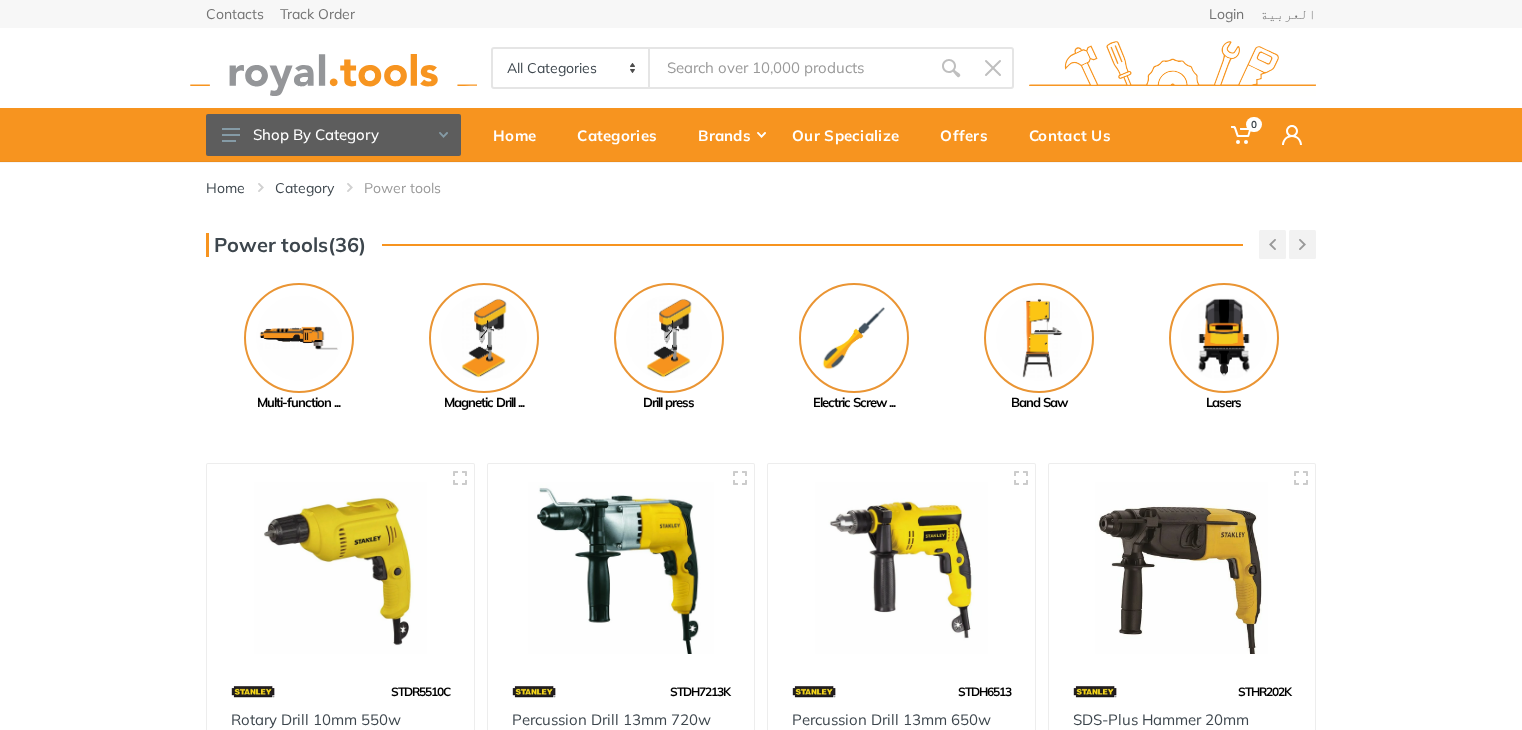 scroll, scrollTop: 0, scrollLeft: 0, axis: both 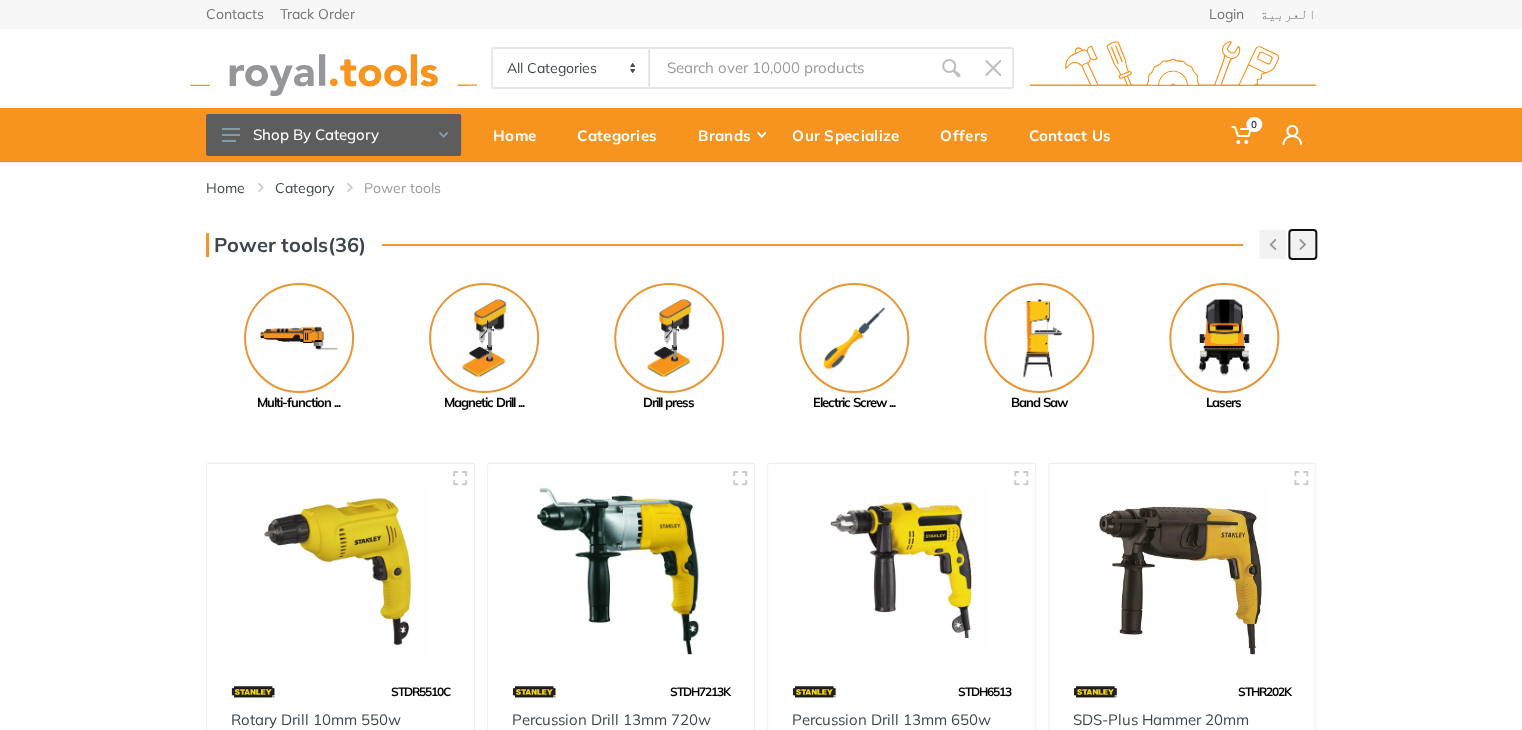 click at bounding box center [1302, 244] 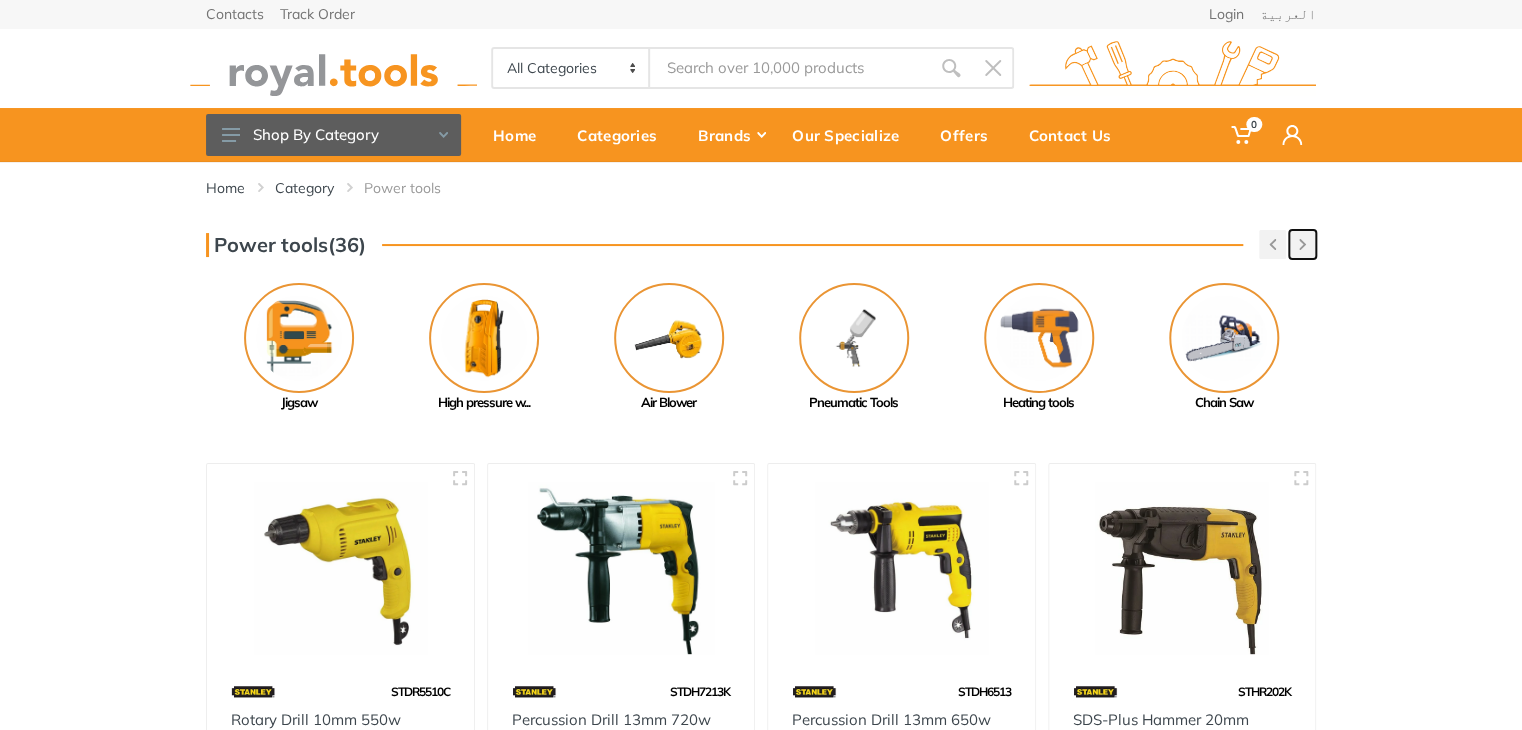 click 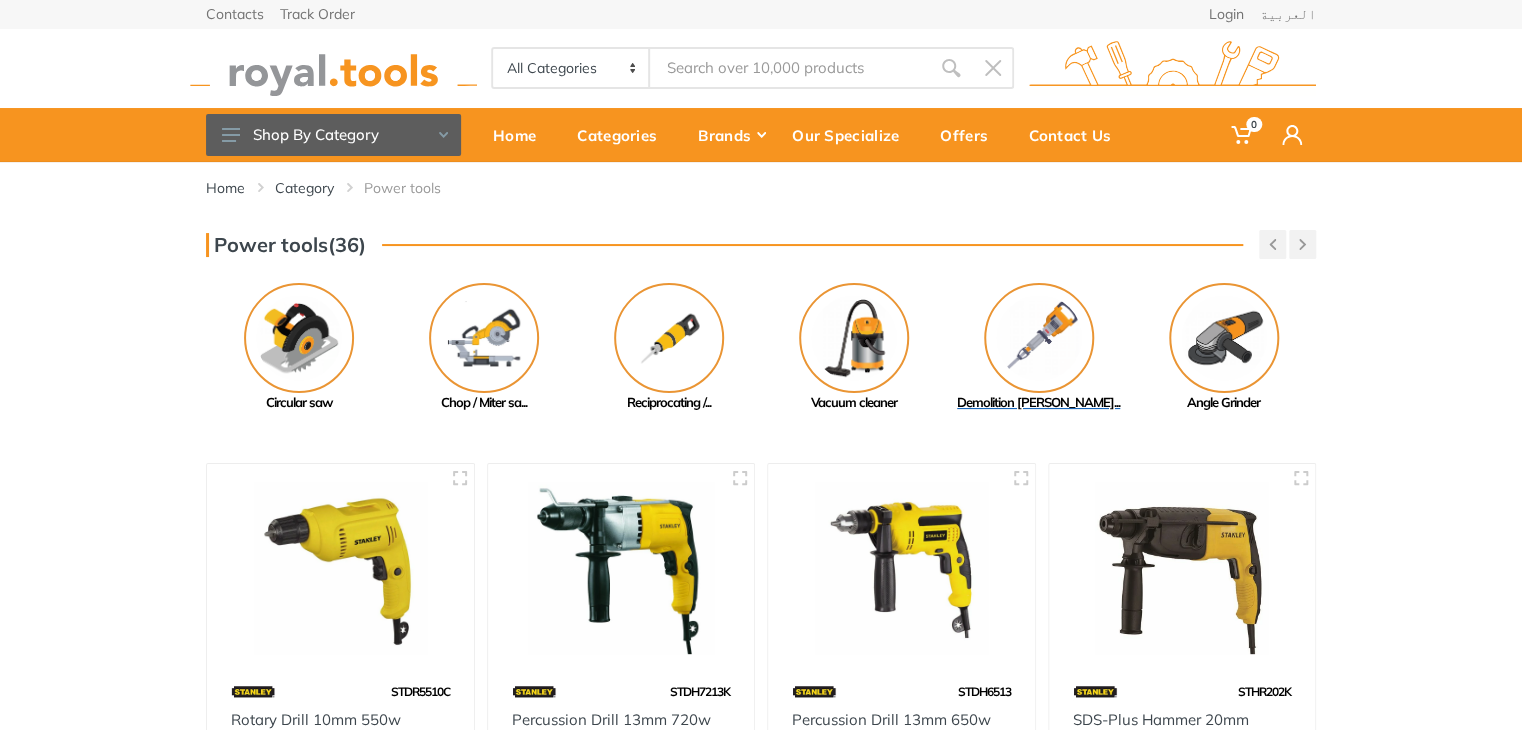 click at bounding box center (1039, 338) 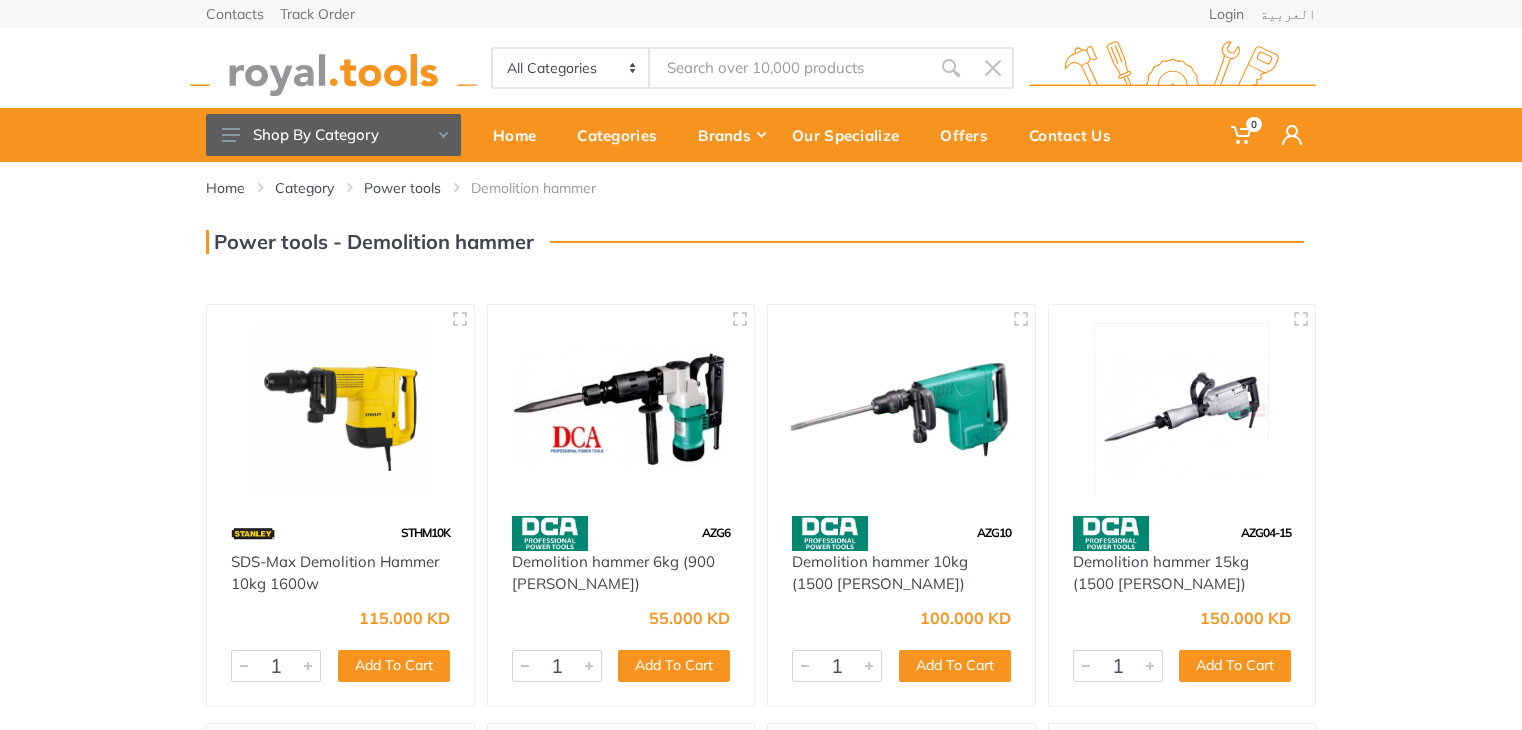 scroll, scrollTop: 0, scrollLeft: 0, axis: both 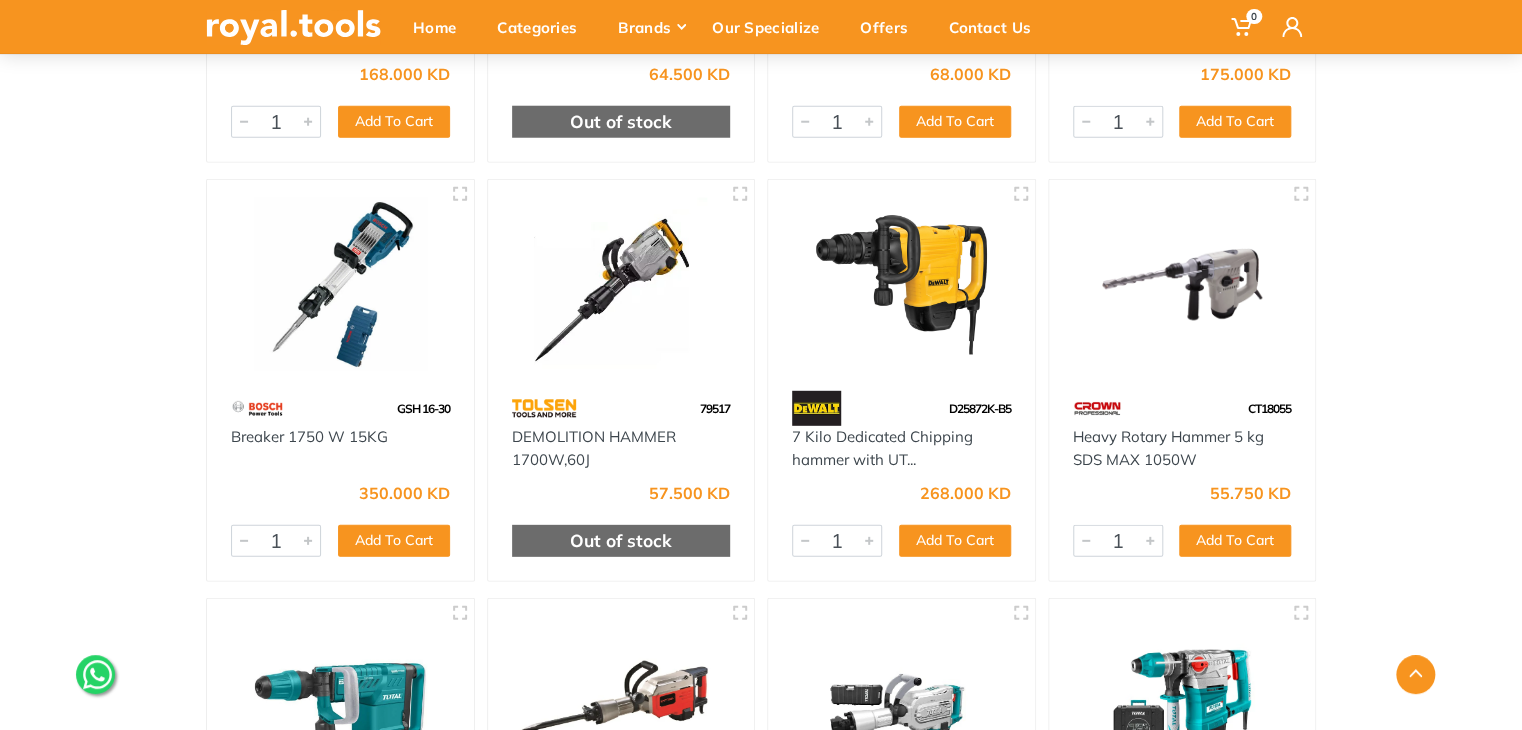click at bounding box center (1182, 284) 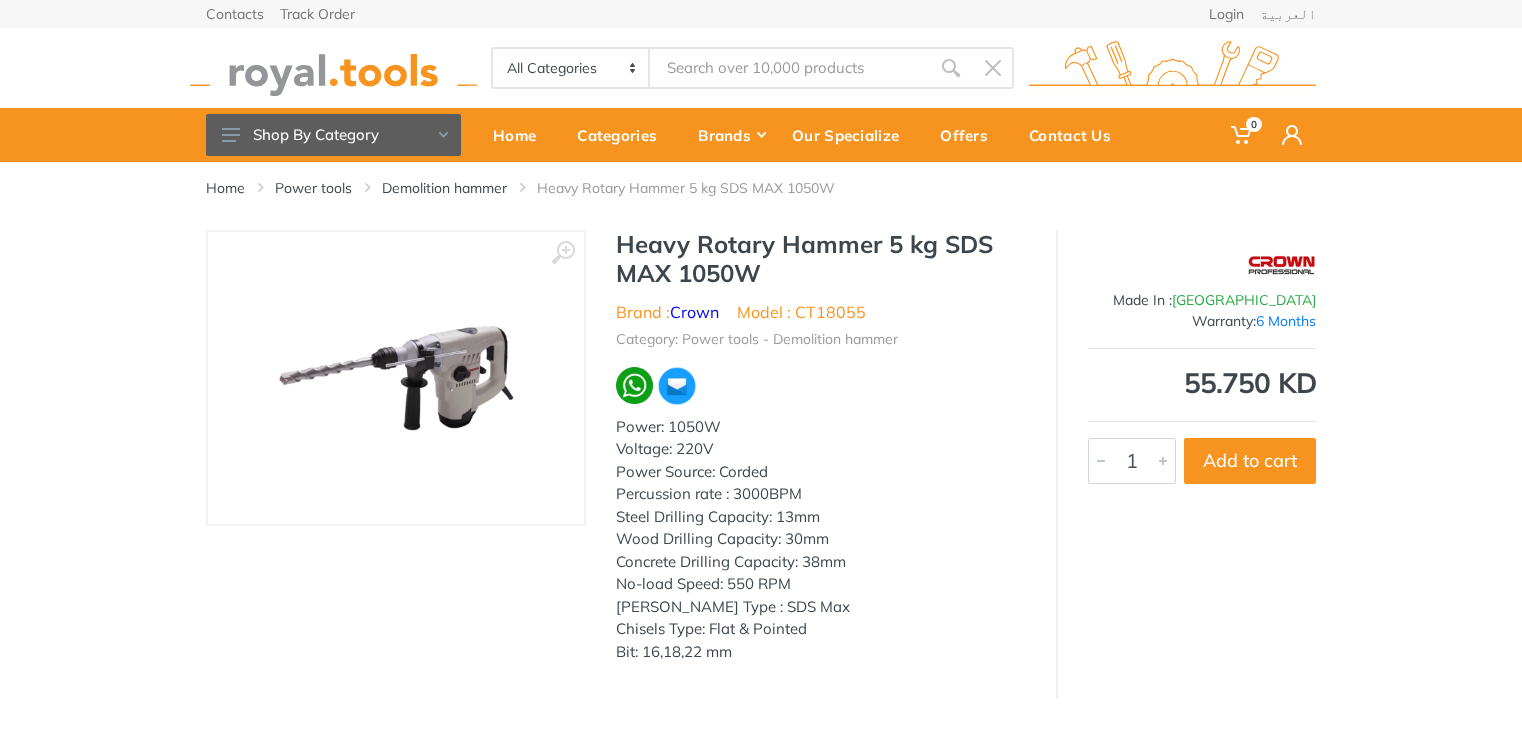 scroll, scrollTop: 0, scrollLeft: 0, axis: both 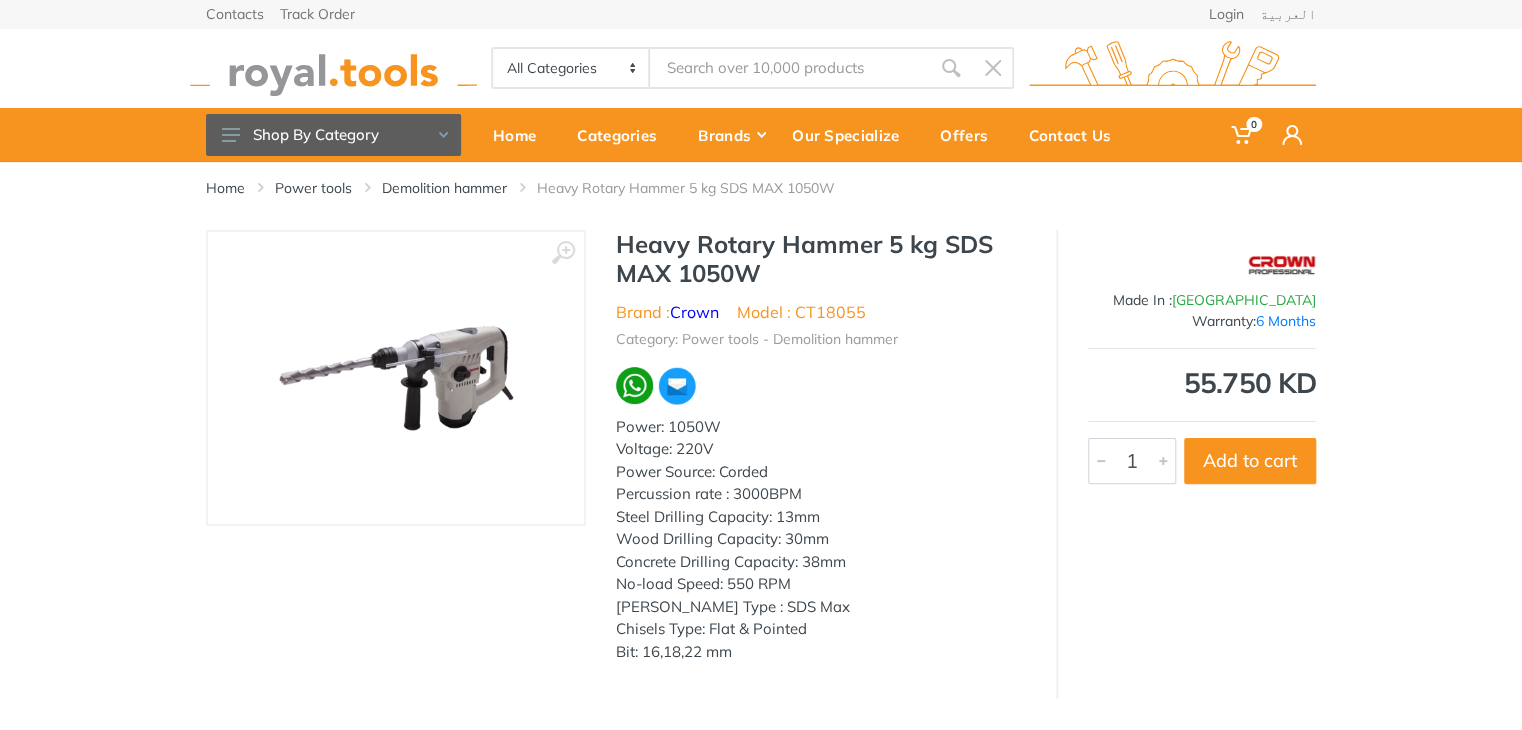click at bounding box center [1281, 265] 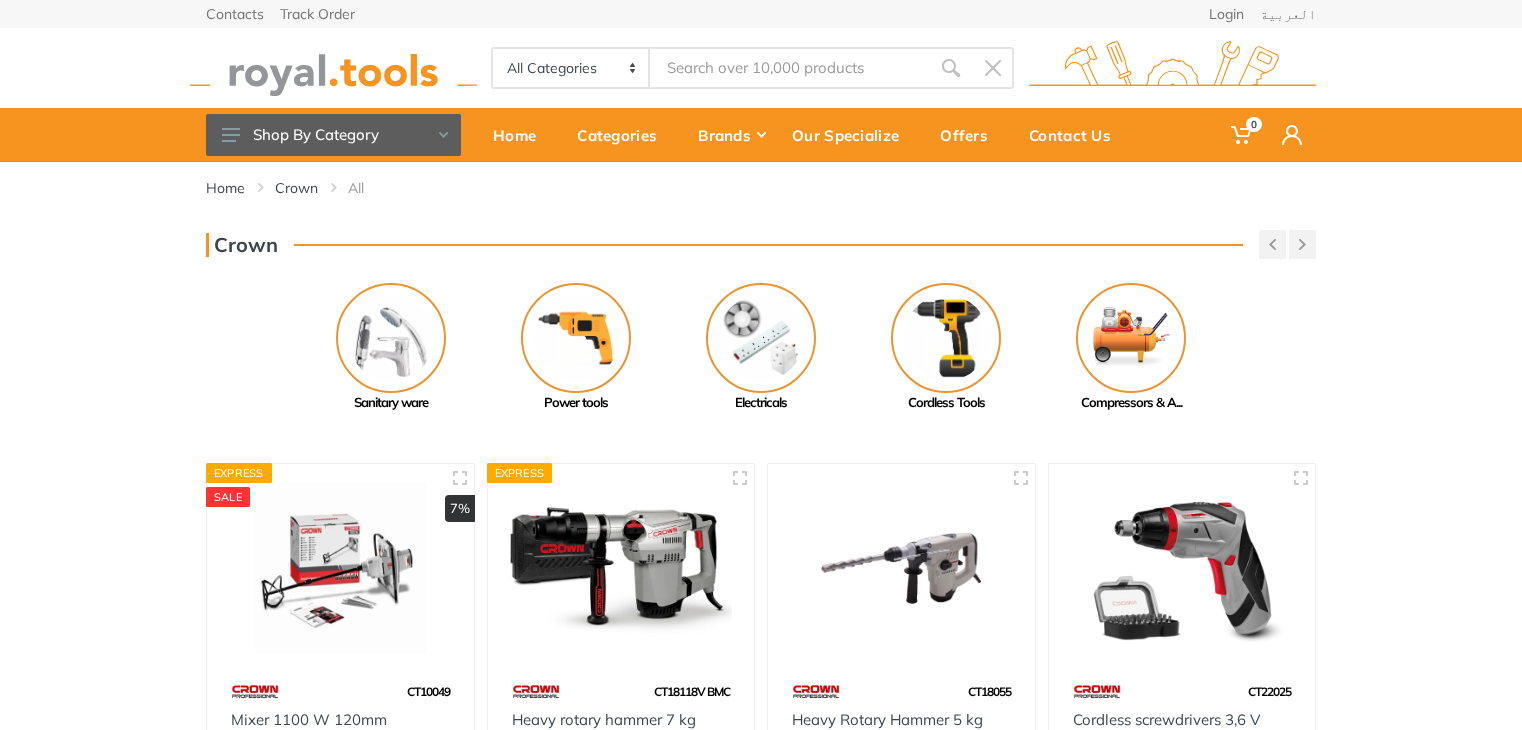 scroll, scrollTop: 0, scrollLeft: 0, axis: both 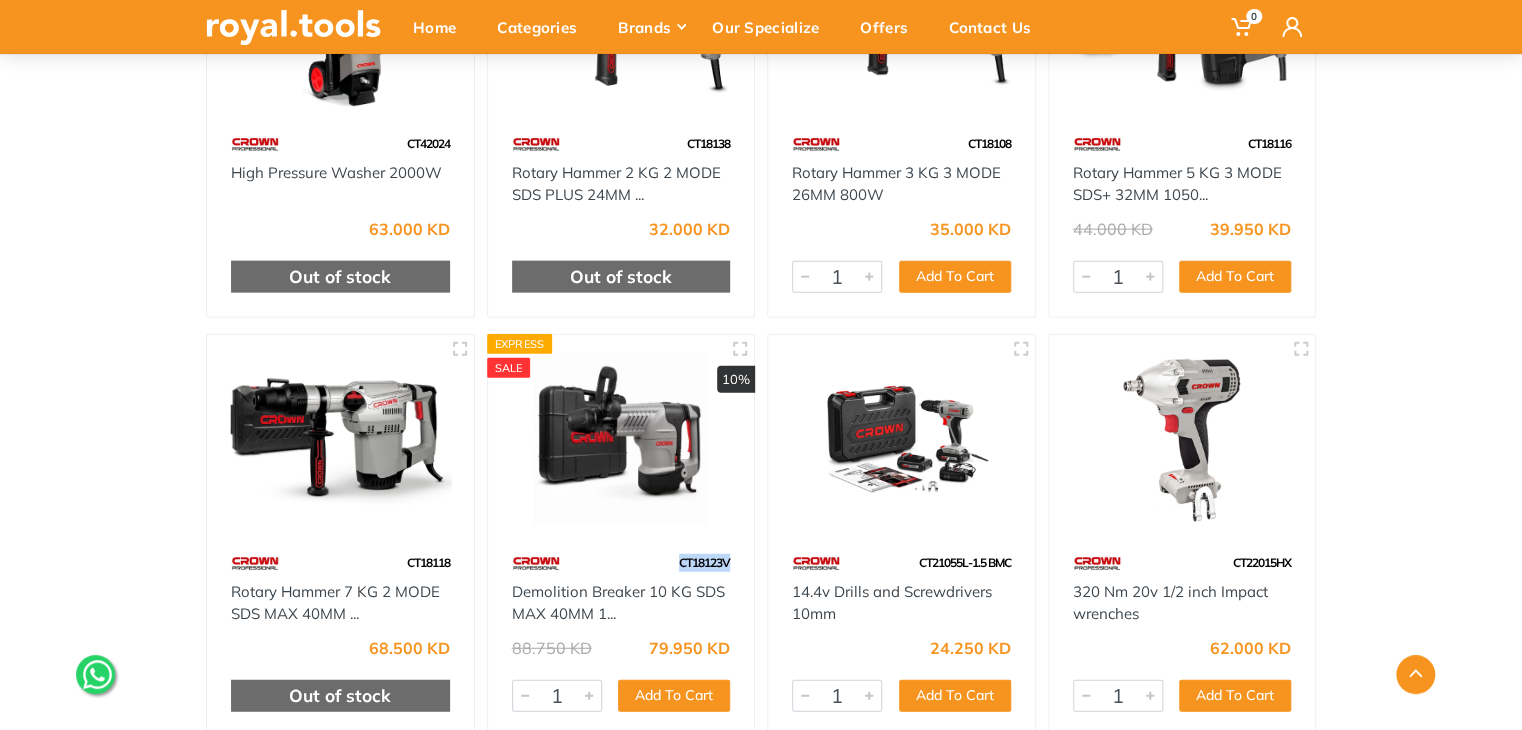 drag, startPoint x: 732, startPoint y: 565, endPoint x: 678, endPoint y: 569, distance: 54.147945 